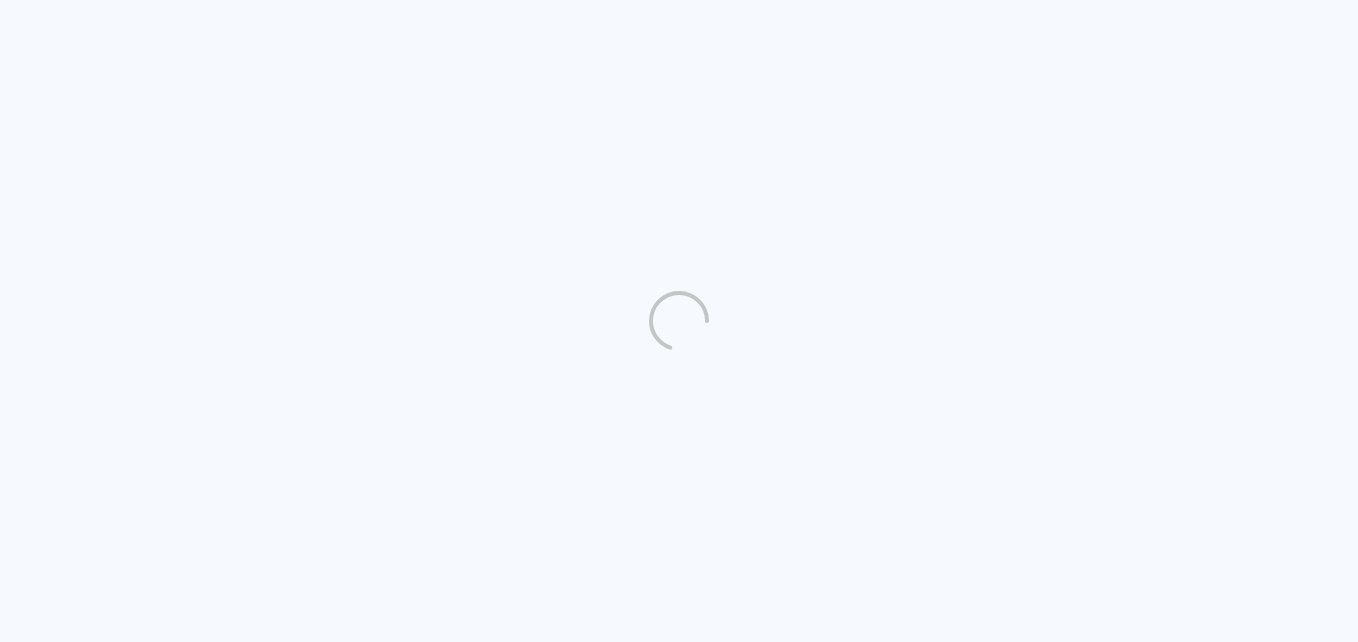 scroll, scrollTop: 0, scrollLeft: 0, axis: both 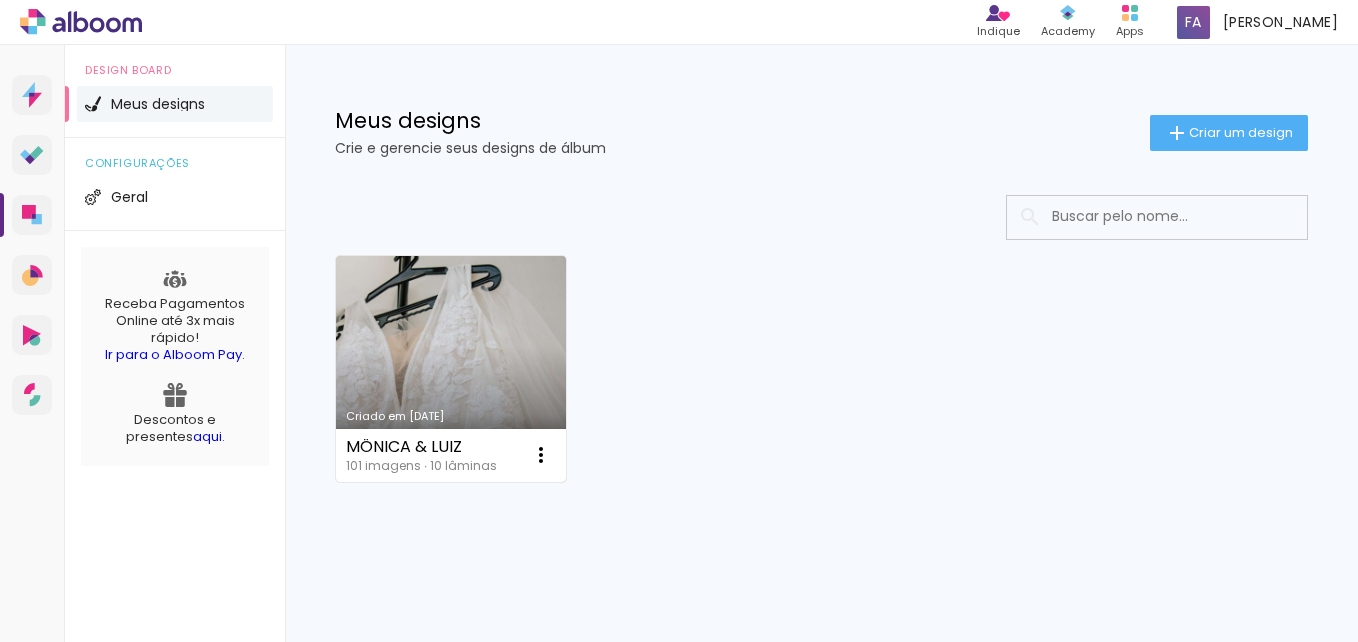 click on "MÔNICA & LUIZ" at bounding box center [421, 447] 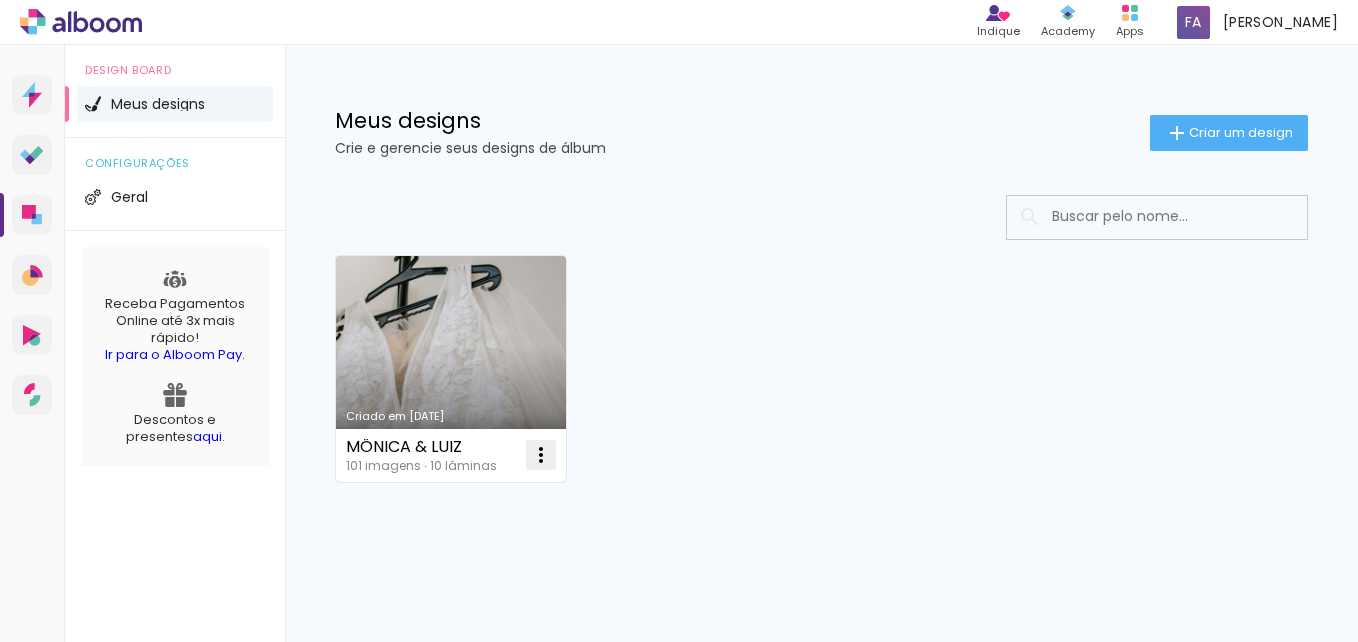 drag, startPoint x: 433, startPoint y: 439, endPoint x: 544, endPoint y: 454, distance: 112.00893 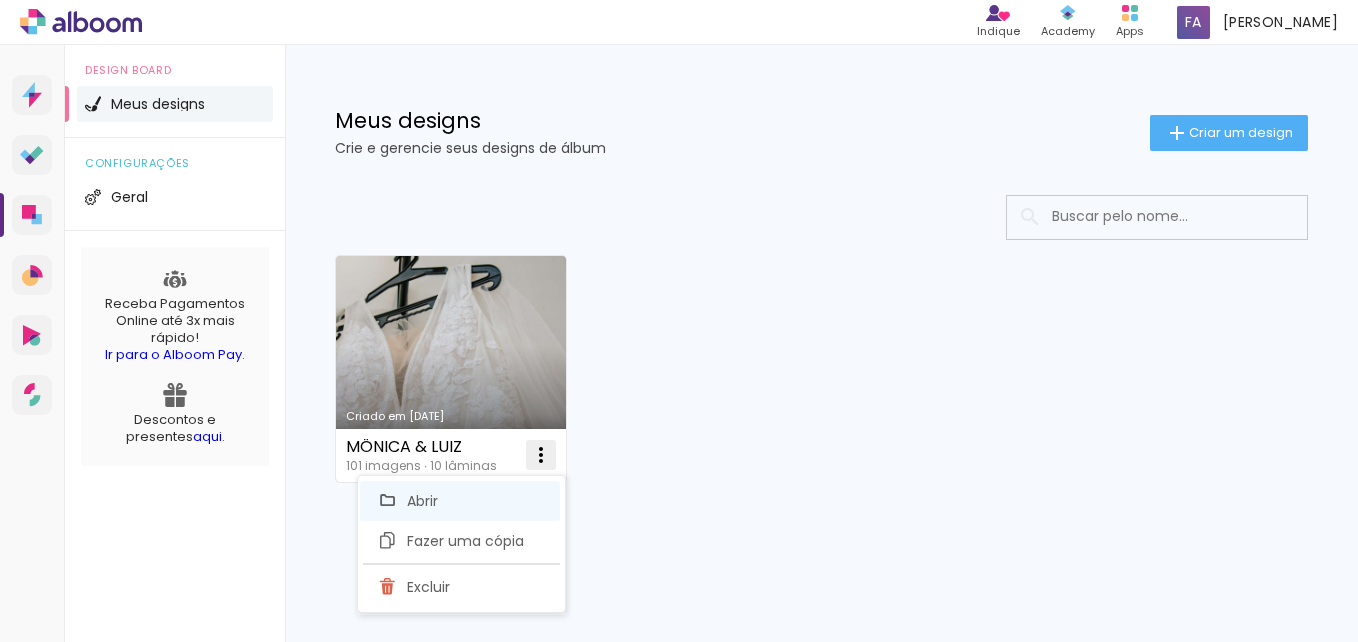 click on "Abrir" 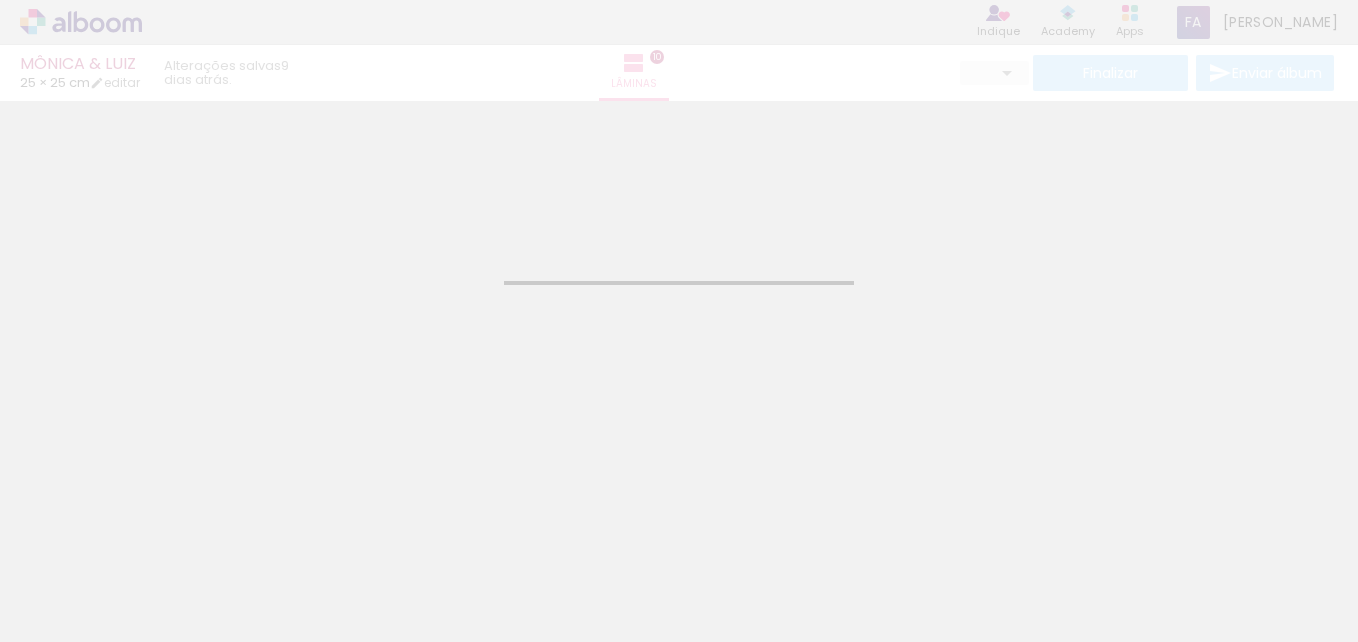 type on "JPG" 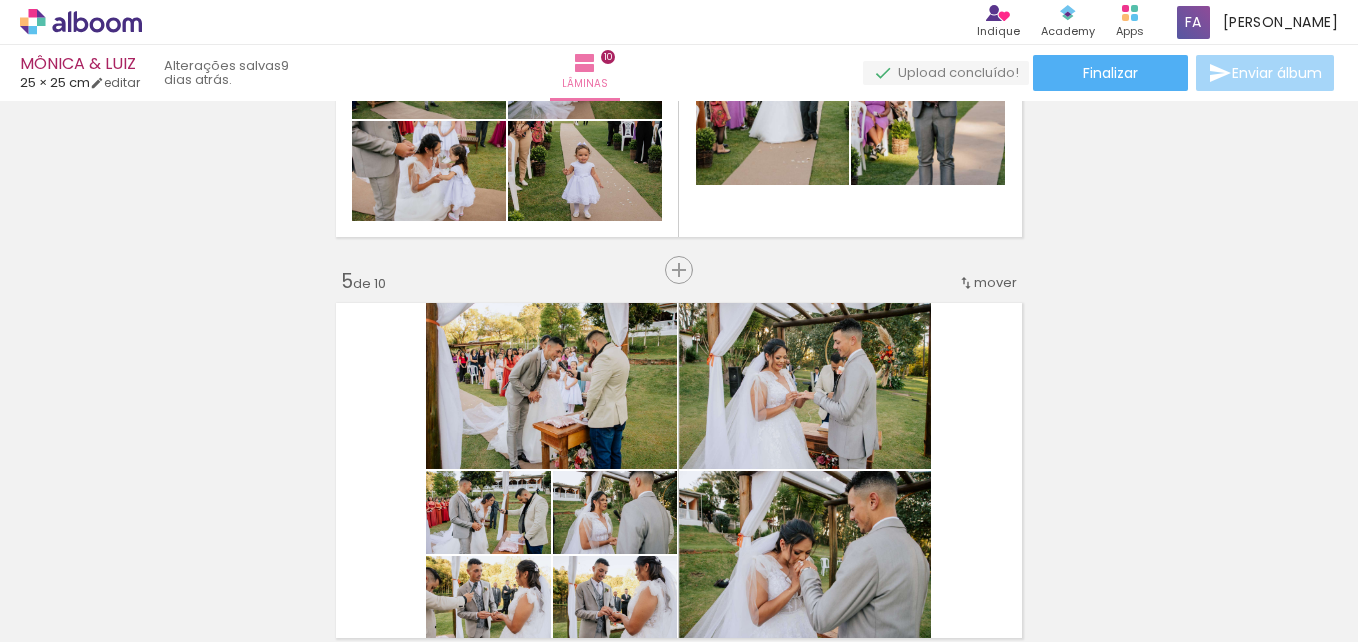 scroll, scrollTop: 1500, scrollLeft: 0, axis: vertical 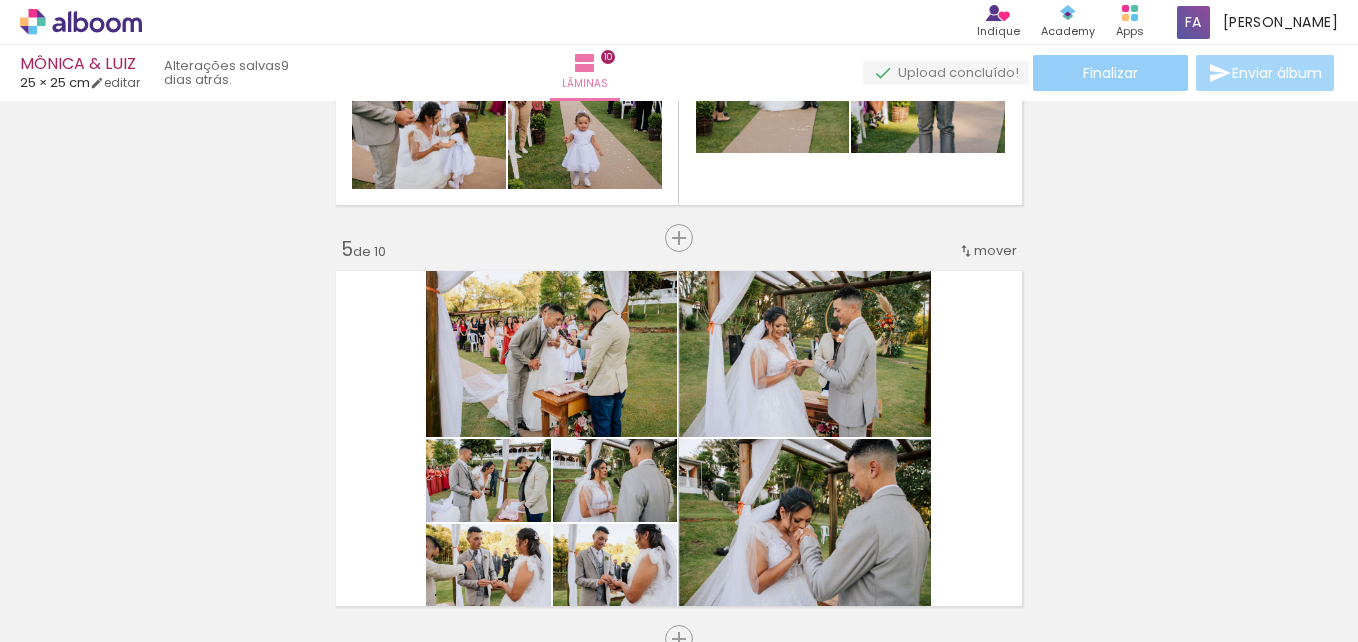 click on "Finalizar" 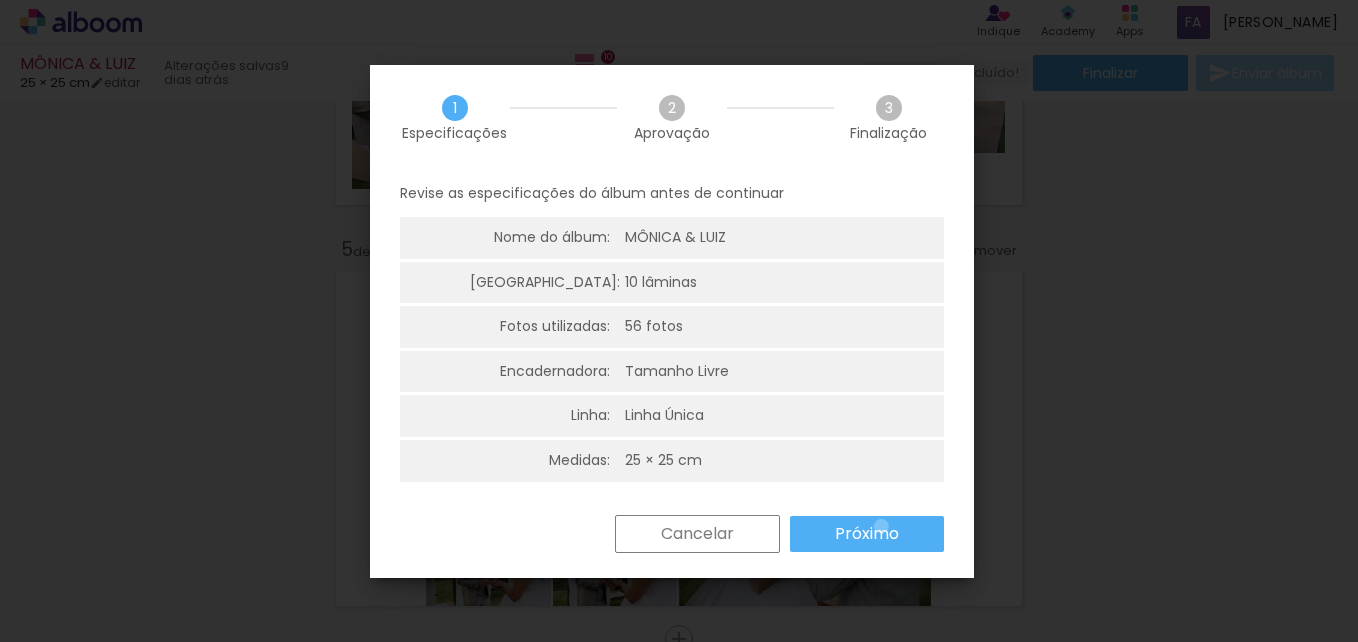 click on "Próximo" at bounding box center [0, 0] 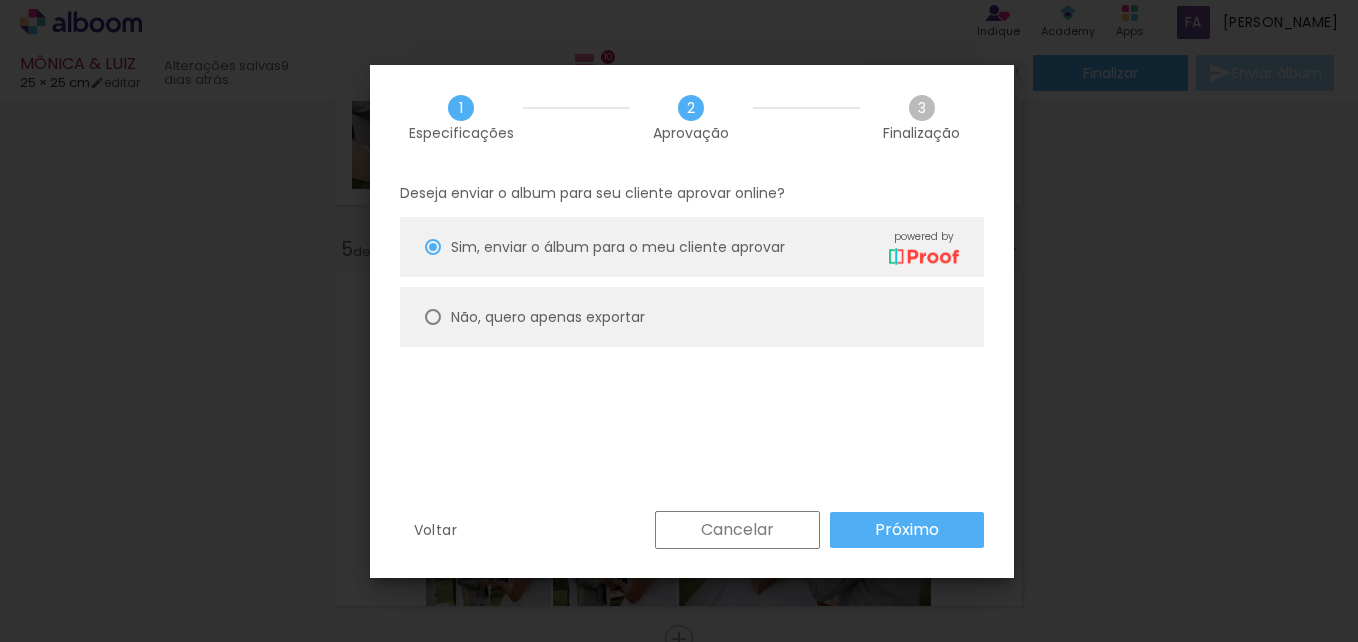 click at bounding box center (433, 247) 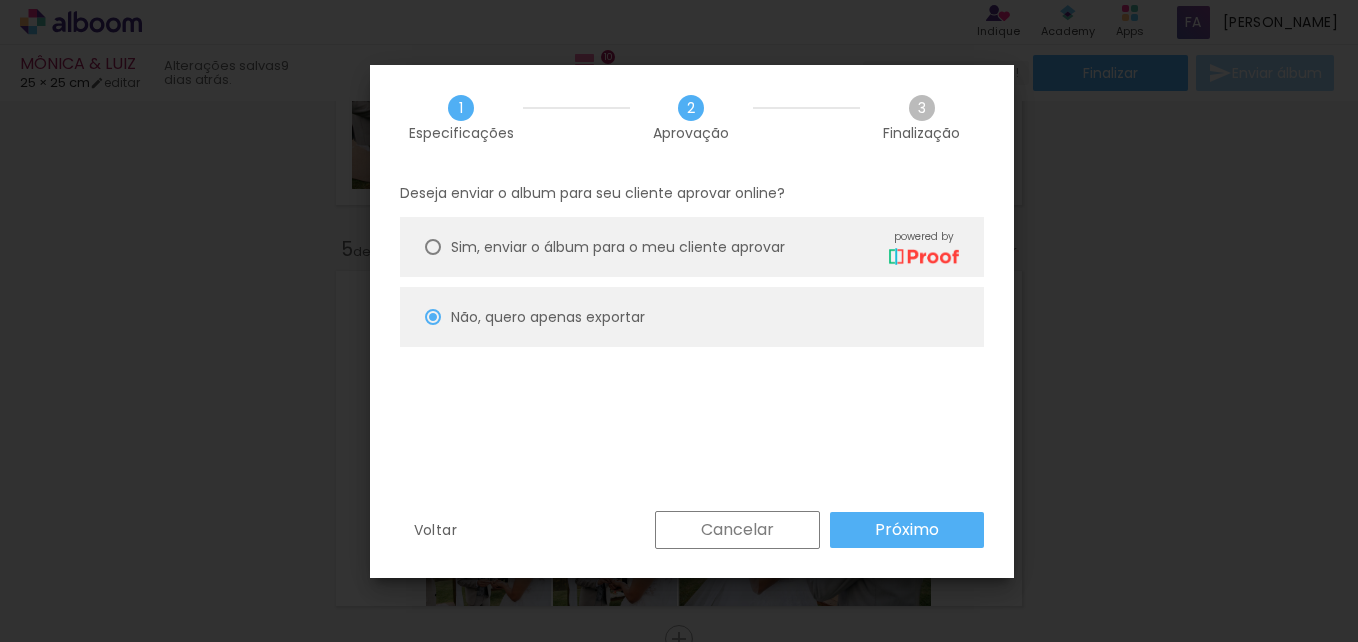 click on "Próximo" at bounding box center (907, 530) 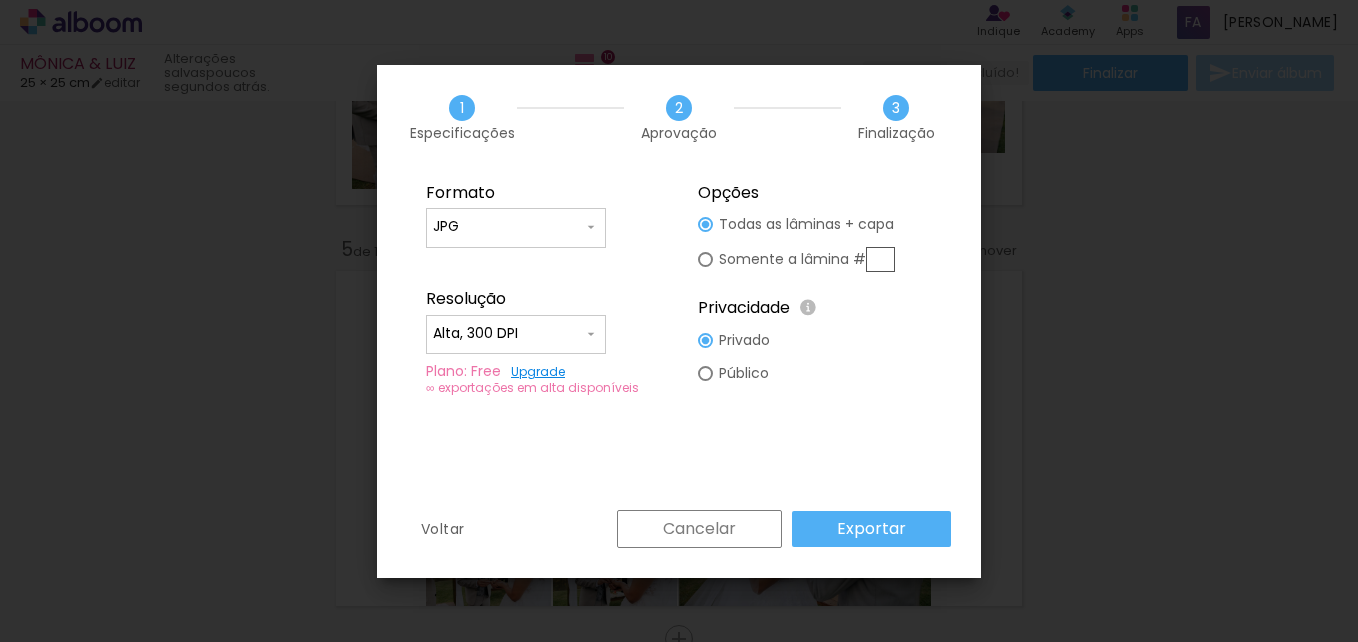 click on "Alta, 300 DPI" at bounding box center (508, 334) 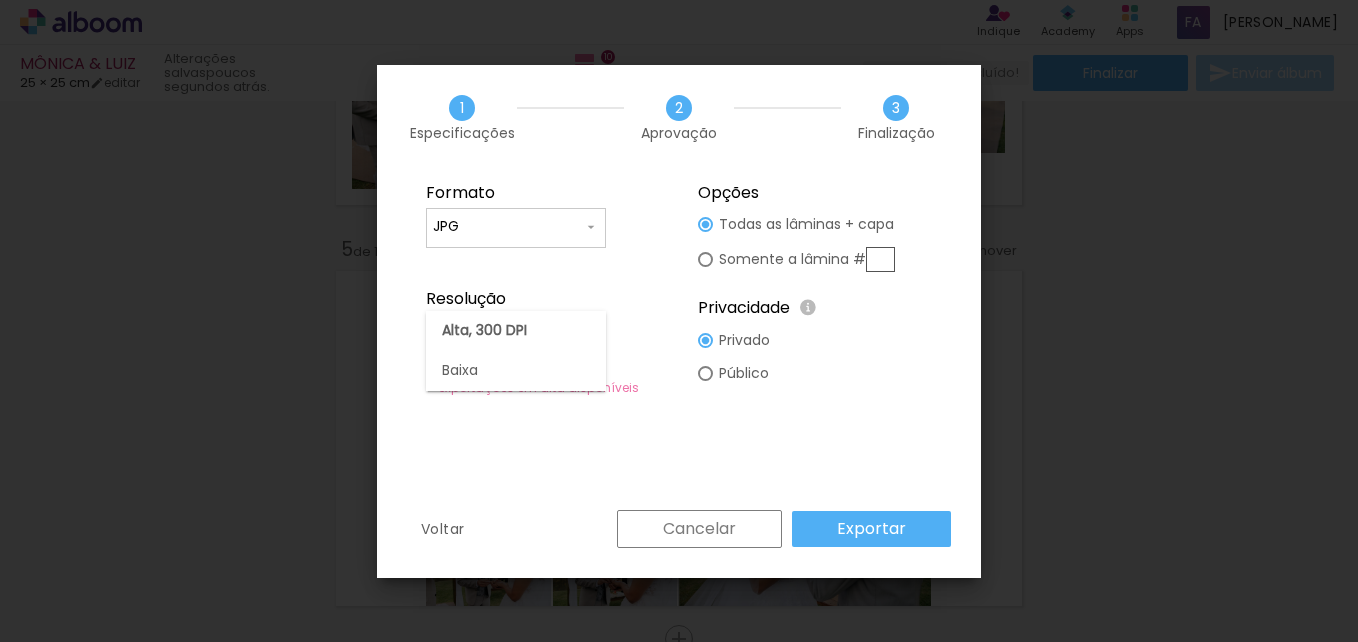 click on "Formato JPG PDF Resolução Alta, 300 DPI Baixa Plano: Free Upgrade ∞ exportações em alta disponíveis Opções Todas as lâminas + capa Somente a lâmina #  Privacidade Todo o conteúdo on-line na plataforma Alboom é visível ao público ou pode ser divulgado publicamente através da Alboom. Se você deseja restringir o acesso a este projeto, você pode definir esse conteúdo como Privado. Privado Público" at bounding box center [679, 340] 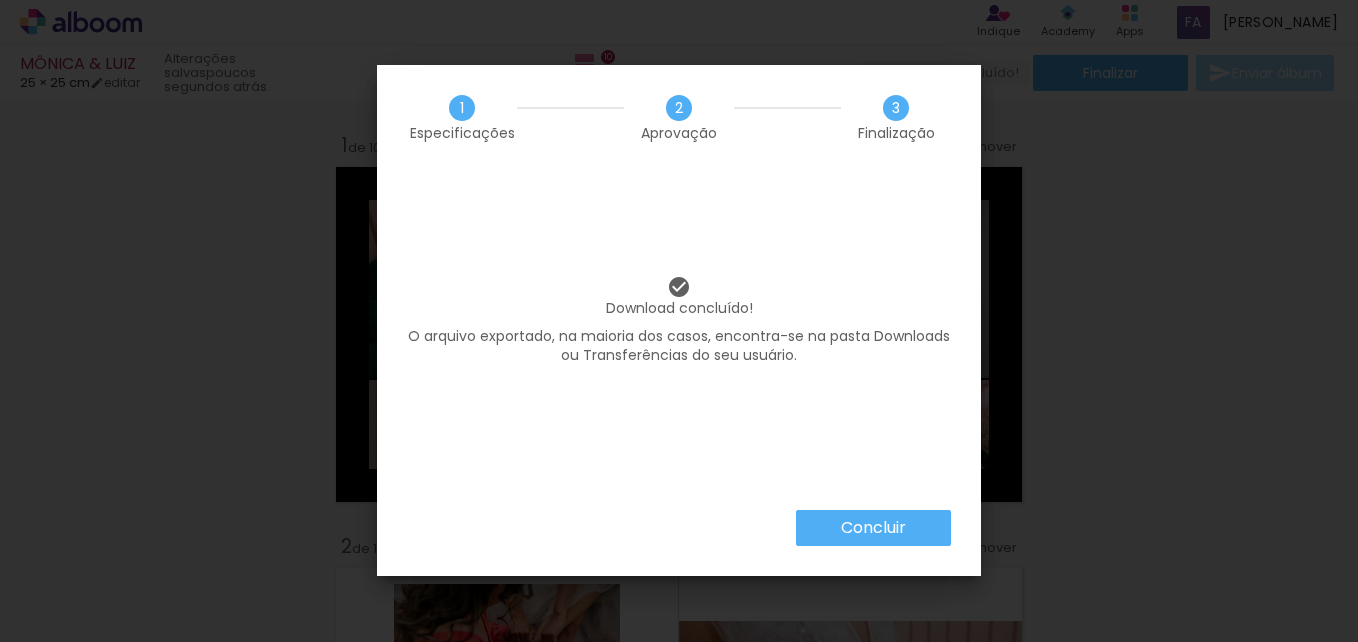 scroll, scrollTop: 0, scrollLeft: 0, axis: both 